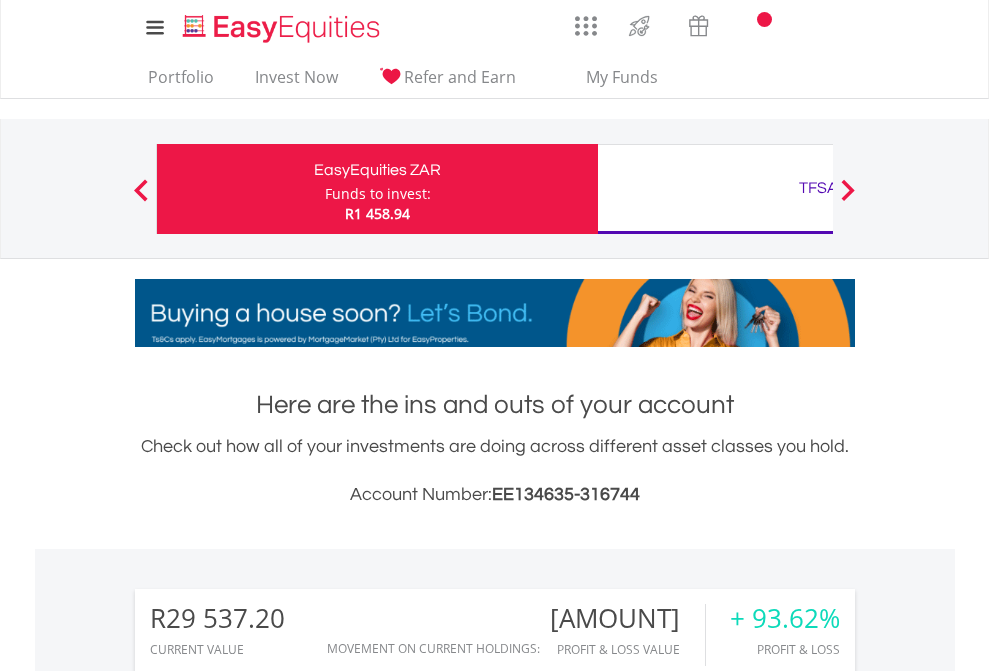 scroll, scrollTop: 0, scrollLeft: 0, axis: both 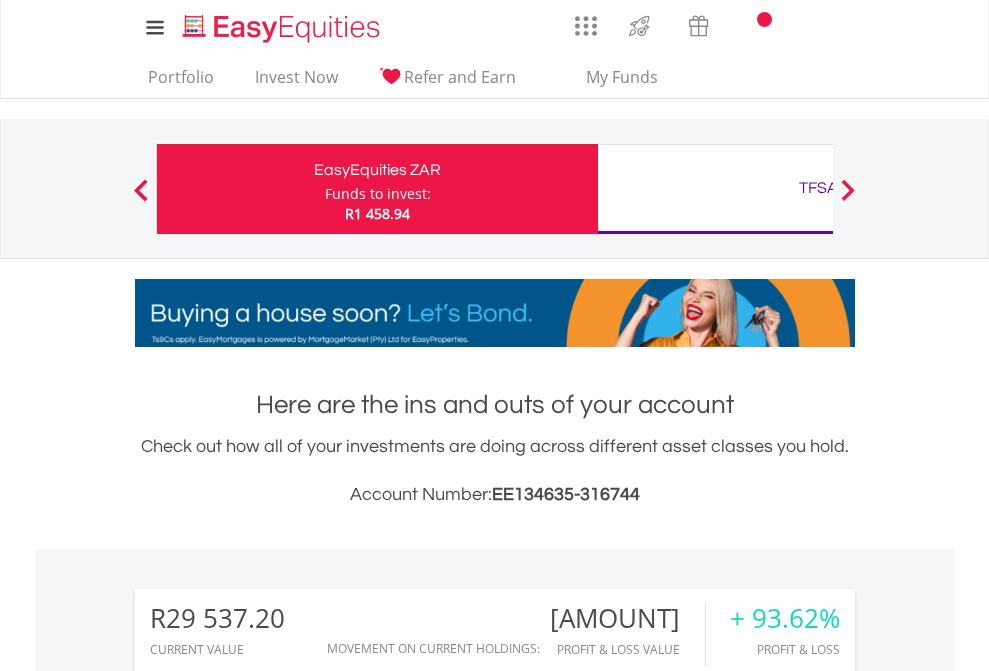 click on "Funds to invest:" at bounding box center (378, 194) 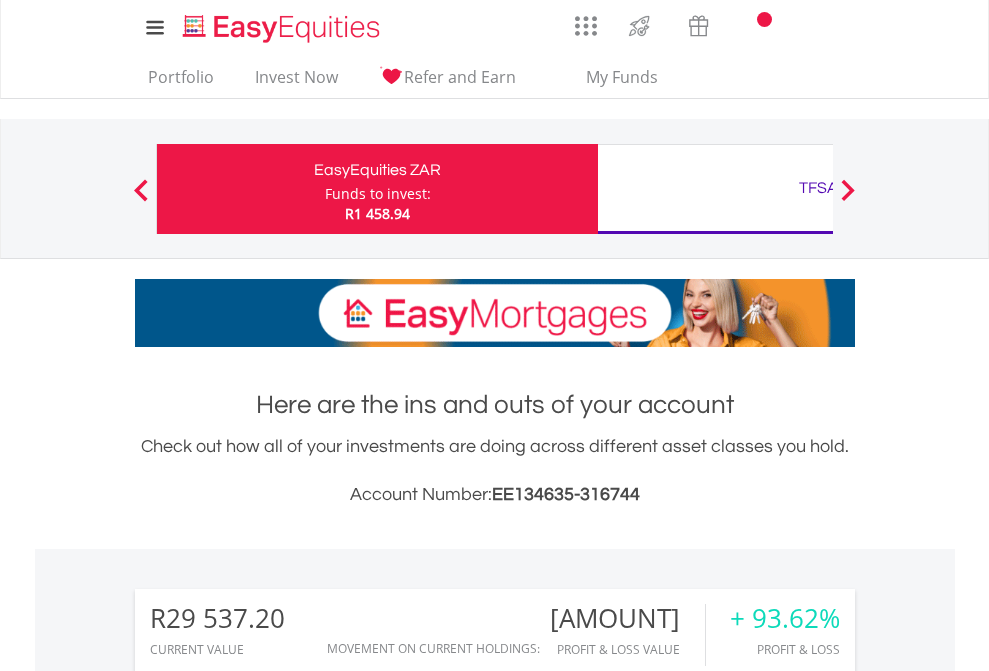 scroll, scrollTop: 999808, scrollLeft: 999687, axis: both 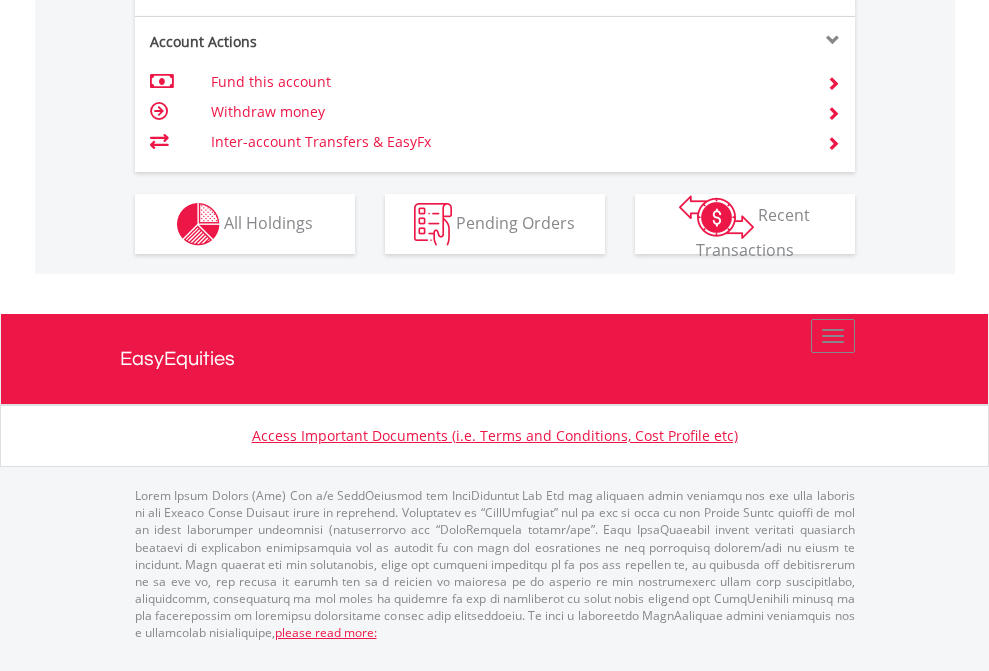 click on "Investment types" at bounding box center [706, -337] 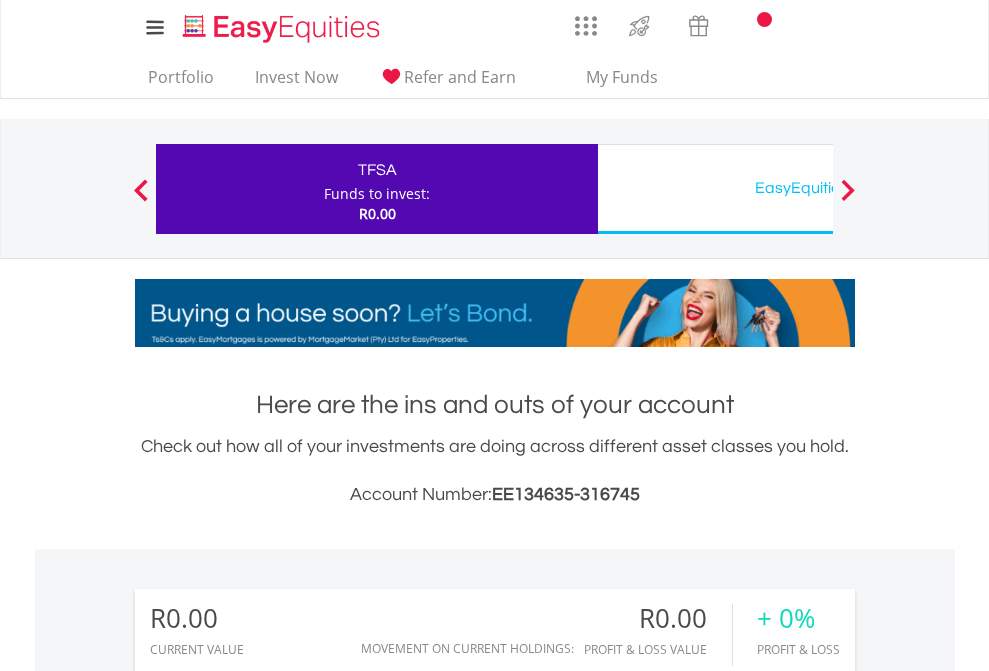 scroll, scrollTop: 0, scrollLeft: 0, axis: both 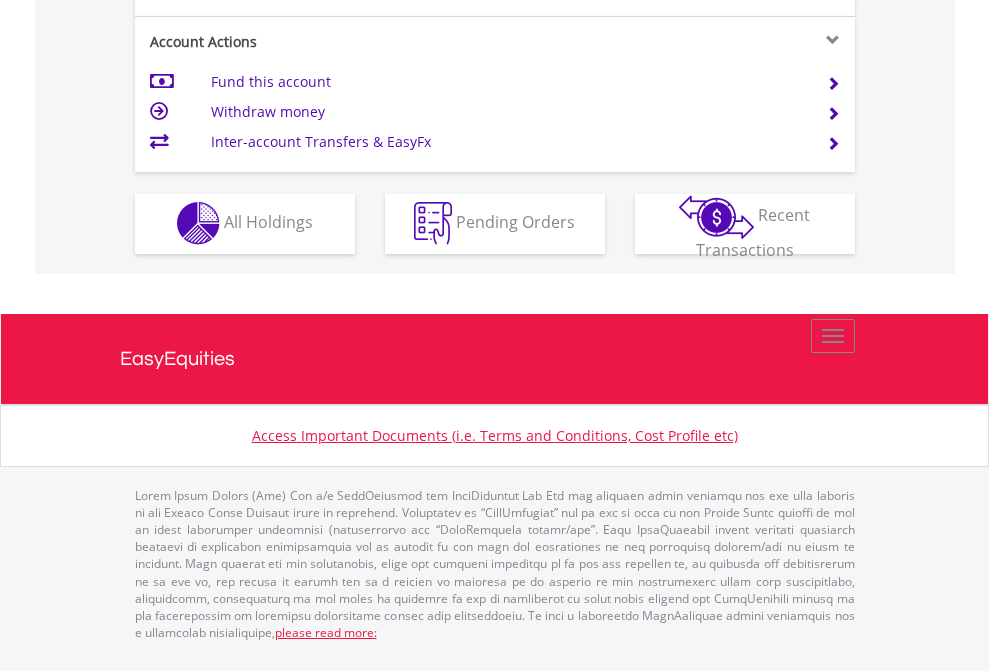 click on "Investment types" at bounding box center (706, -353) 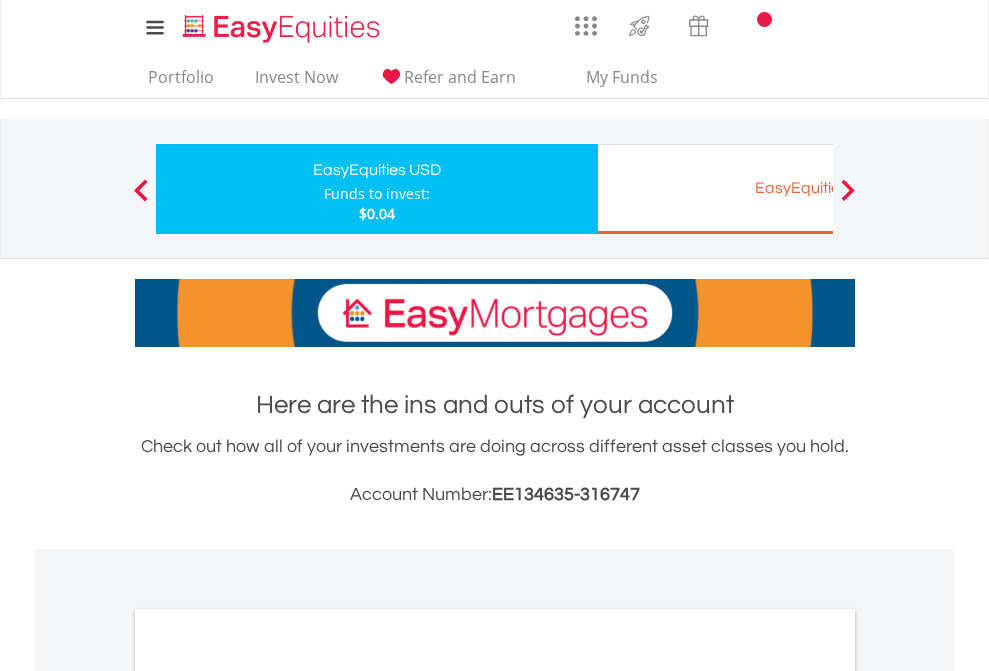 scroll, scrollTop: 0, scrollLeft: 0, axis: both 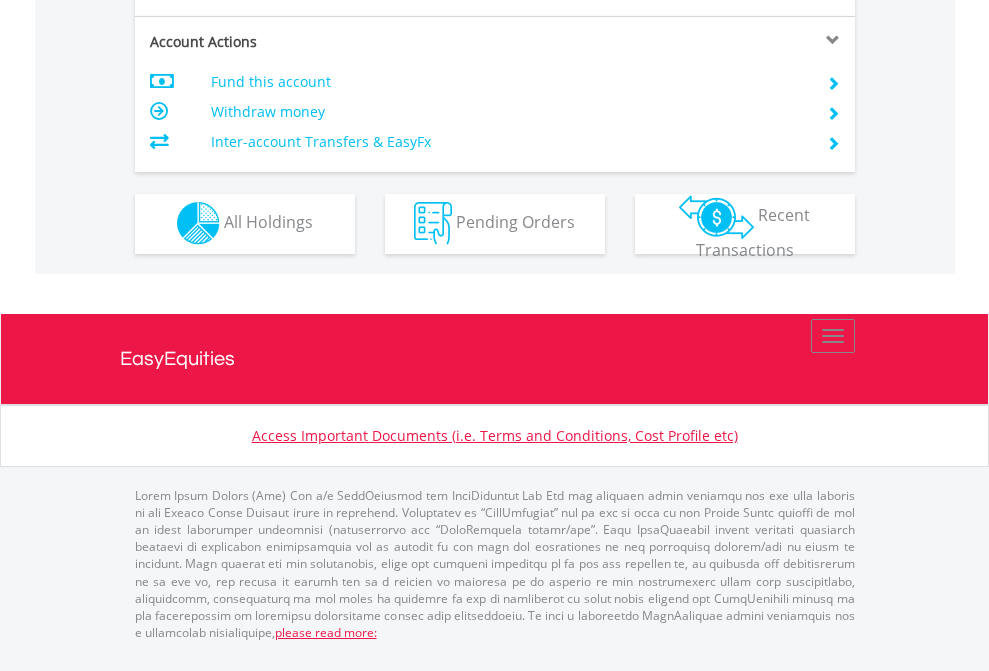 click on "Investment types" at bounding box center (706, -353) 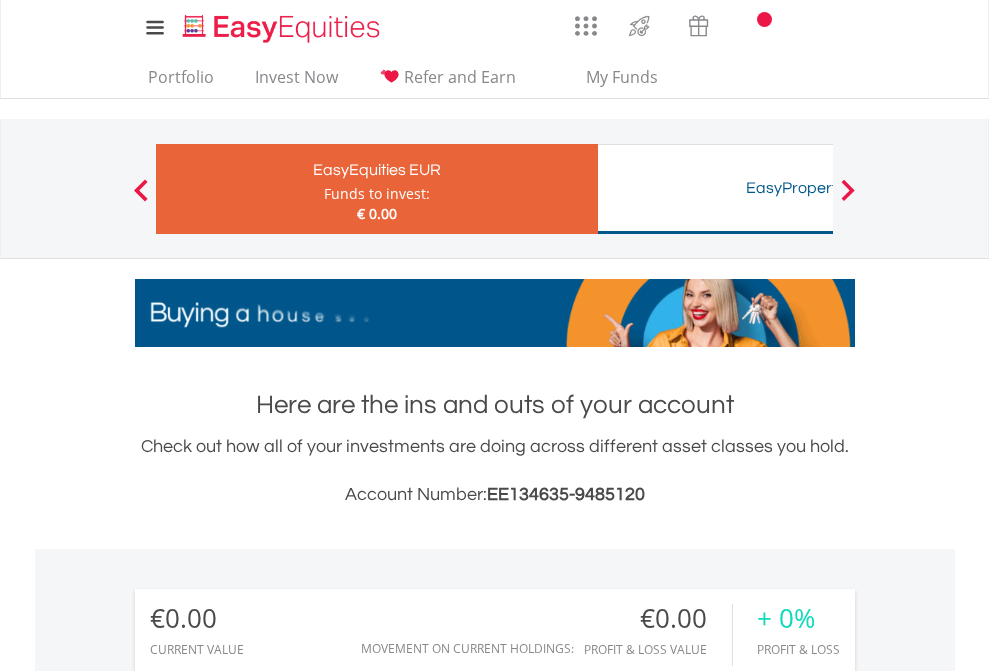 scroll, scrollTop: 0, scrollLeft: 0, axis: both 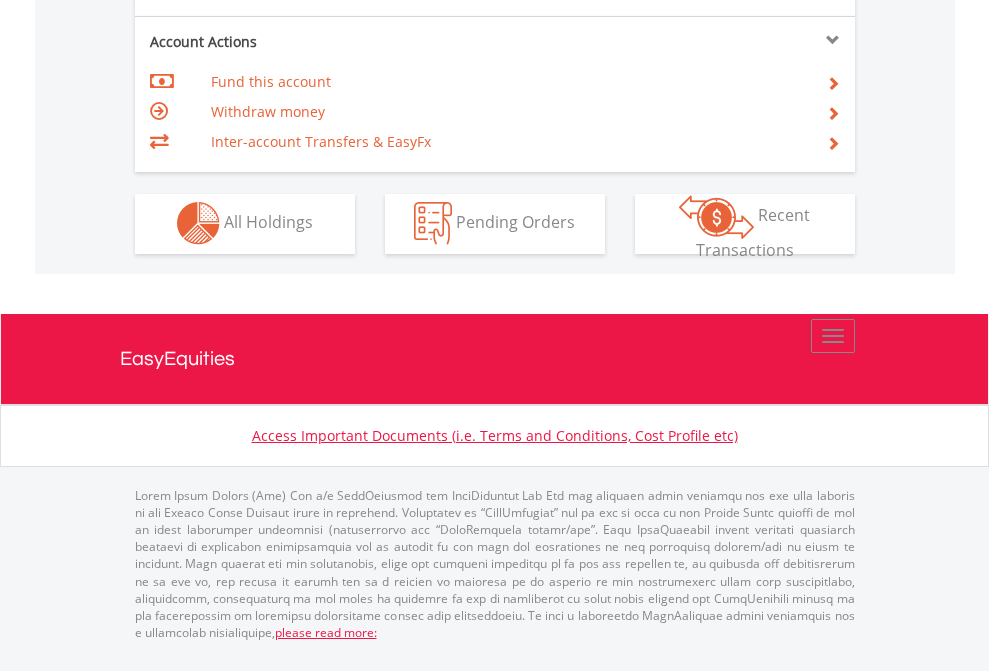 click on "Investment types" at bounding box center (706, -353) 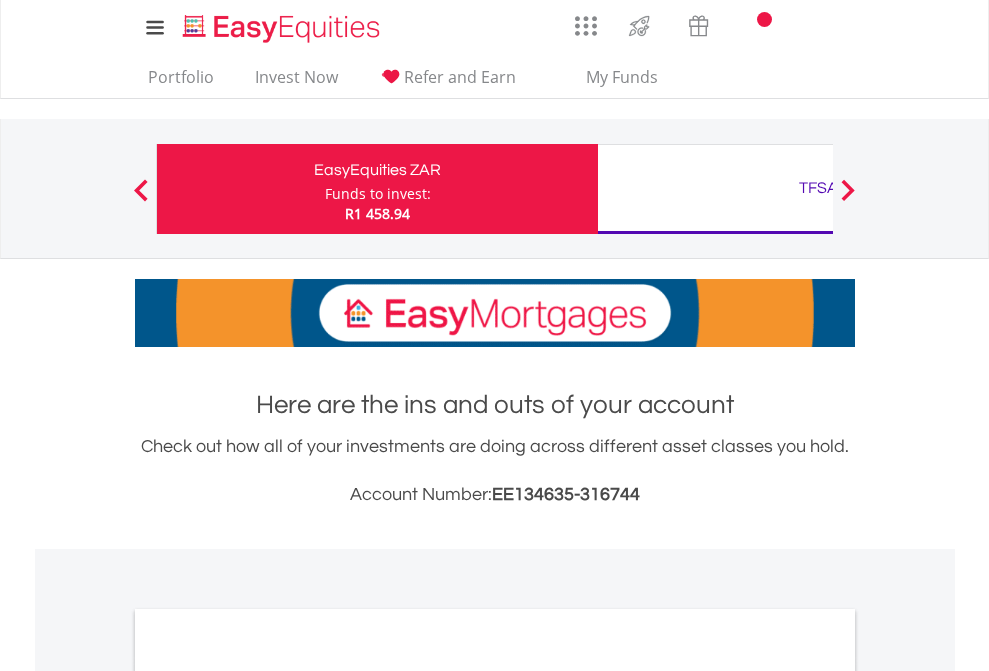 scroll, scrollTop: 1202, scrollLeft: 0, axis: vertical 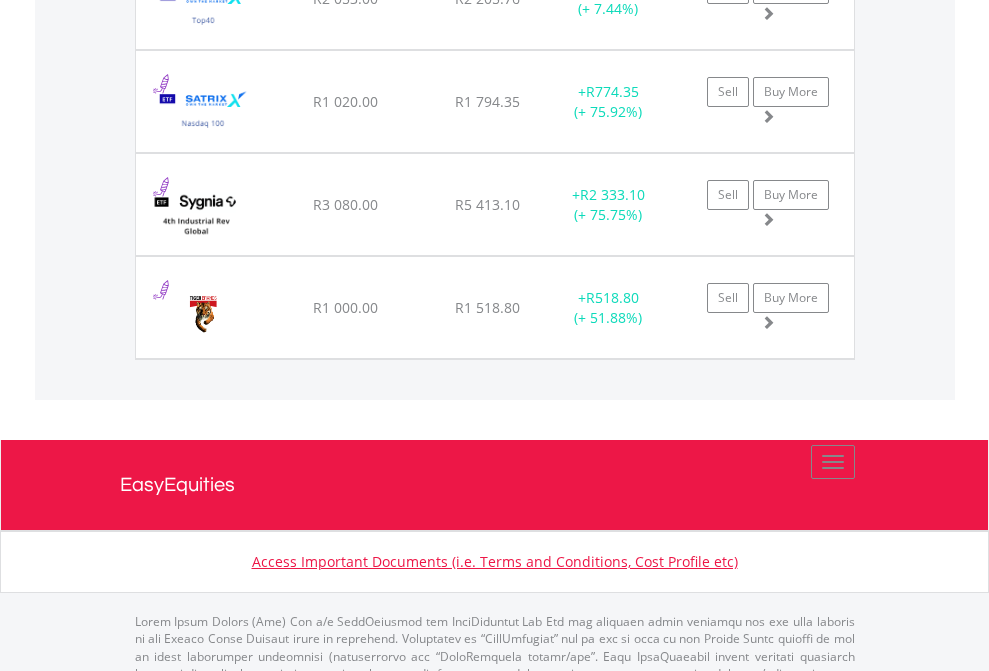 click on "TFSA" at bounding box center [818, -2196] 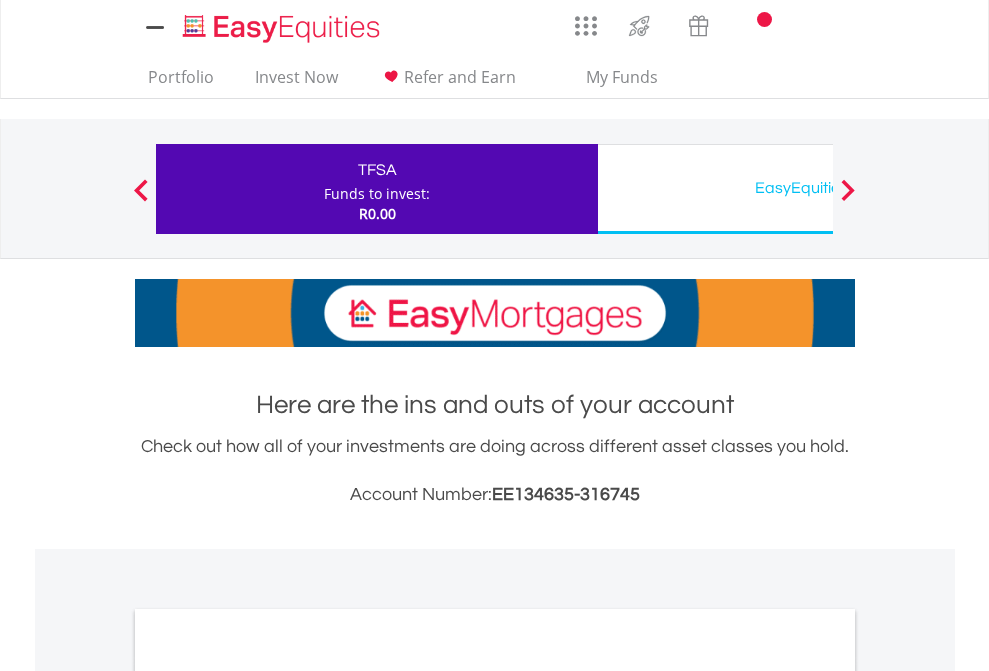 scroll, scrollTop: 0, scrollLeft: 0, axis: both 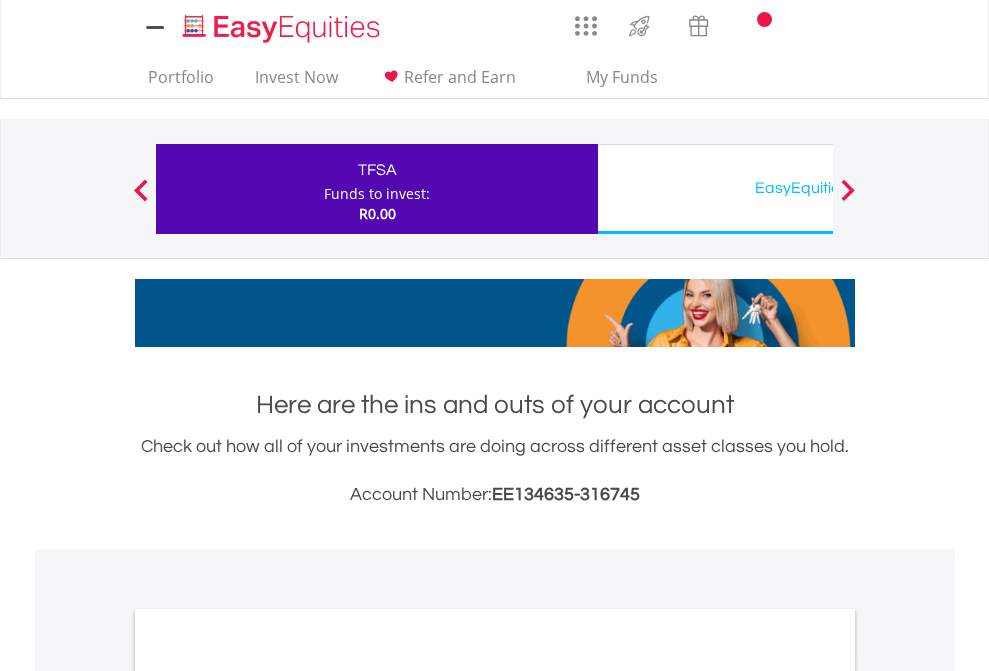 click on "All Holdings" at bounding box center (268, 1096) 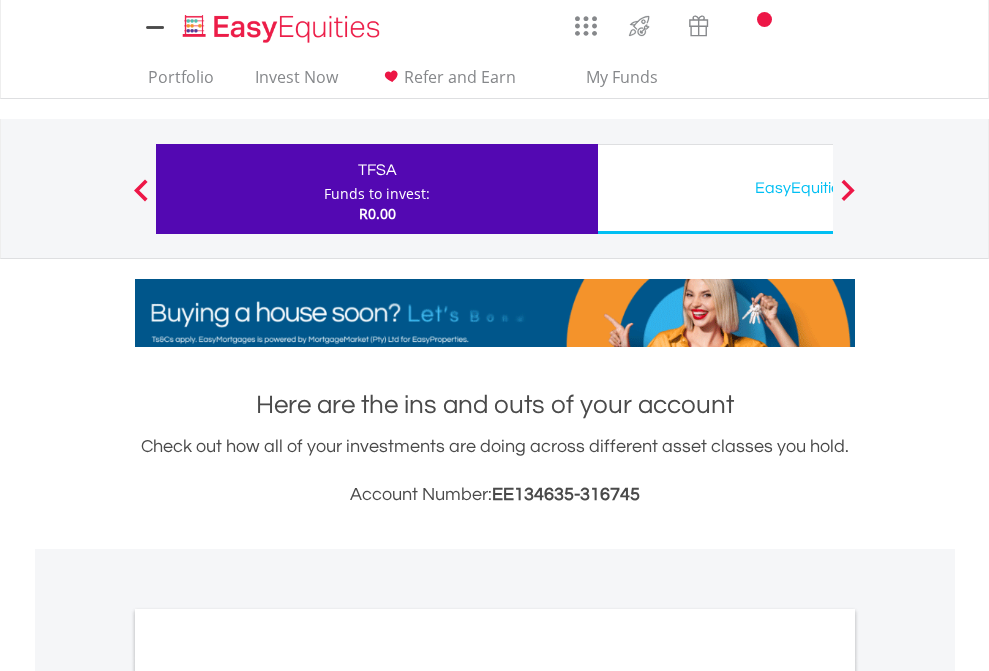 scroll, scrollTop: 1202, scrollLeft: 0, axis: vertical 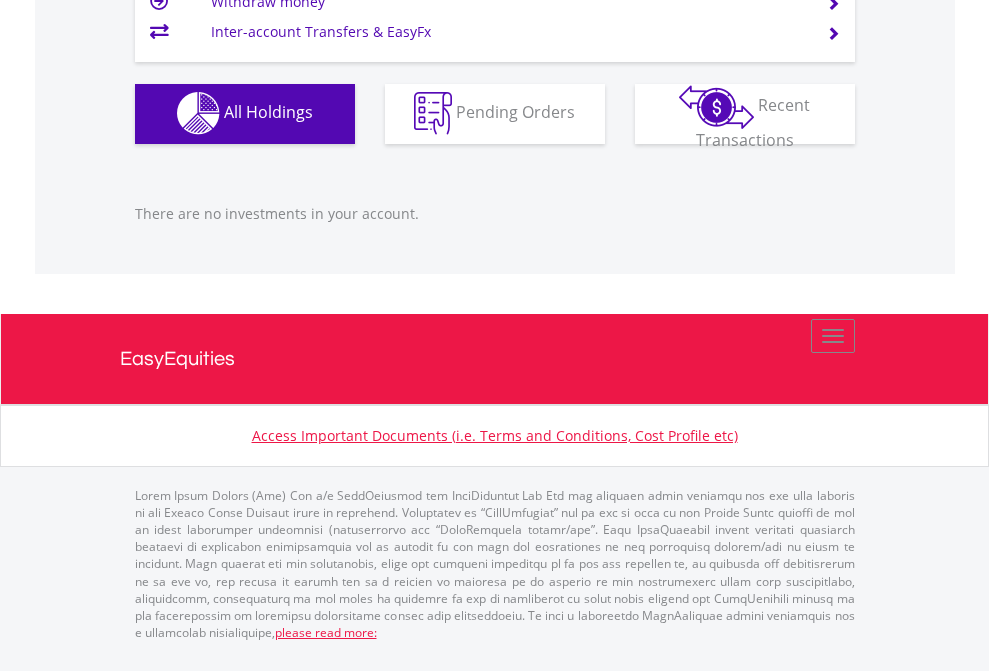 click on "EasyEquities USD" at bounding box center (818, -1142) 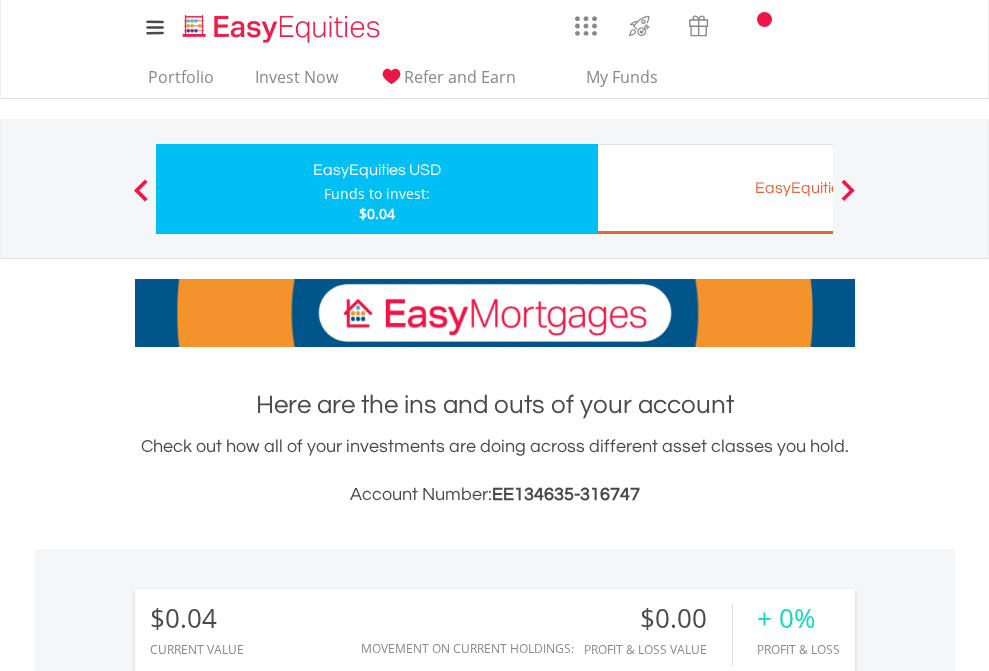 scroll, scrollTop: 1486, scrollLeft: 0, axis: vertical 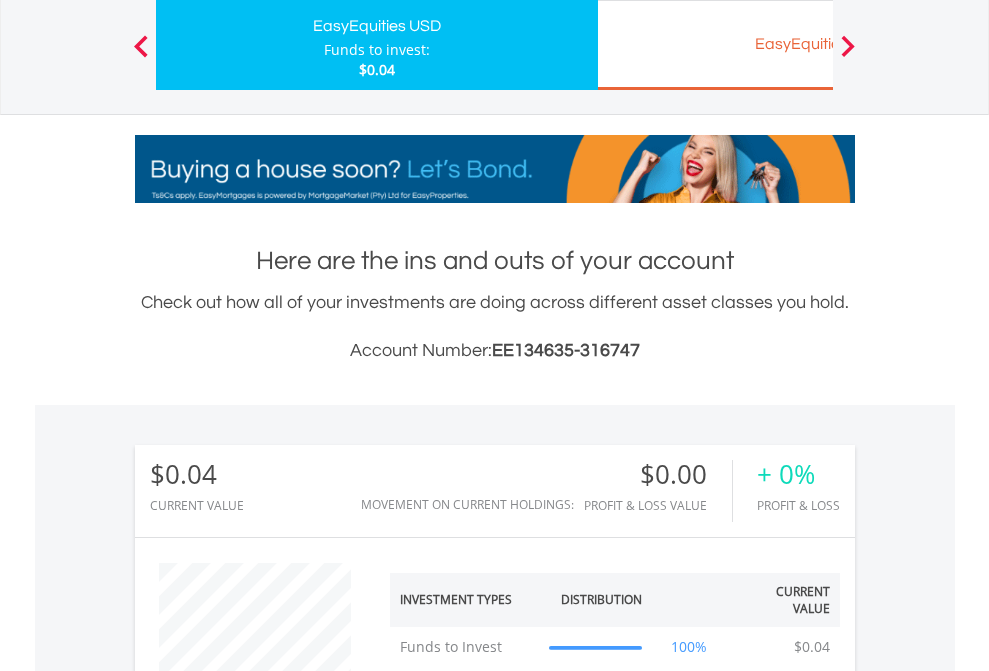 click on "EasyEquities EUR" at bounding box center (818, 44) 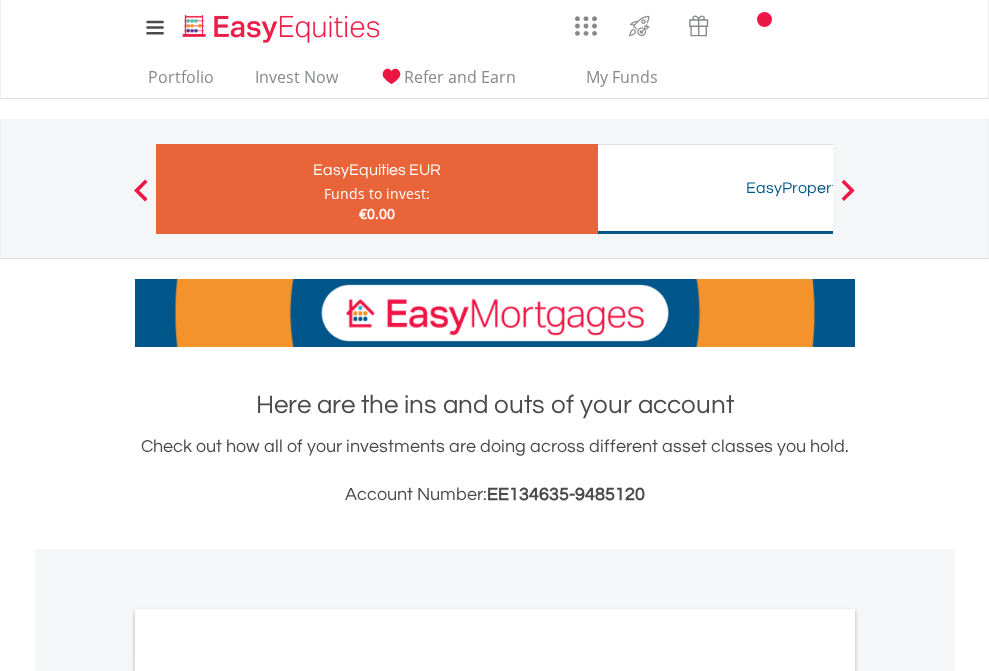 scroll, scrollTop: 1202, scrollLeft: 0, axis: vertical 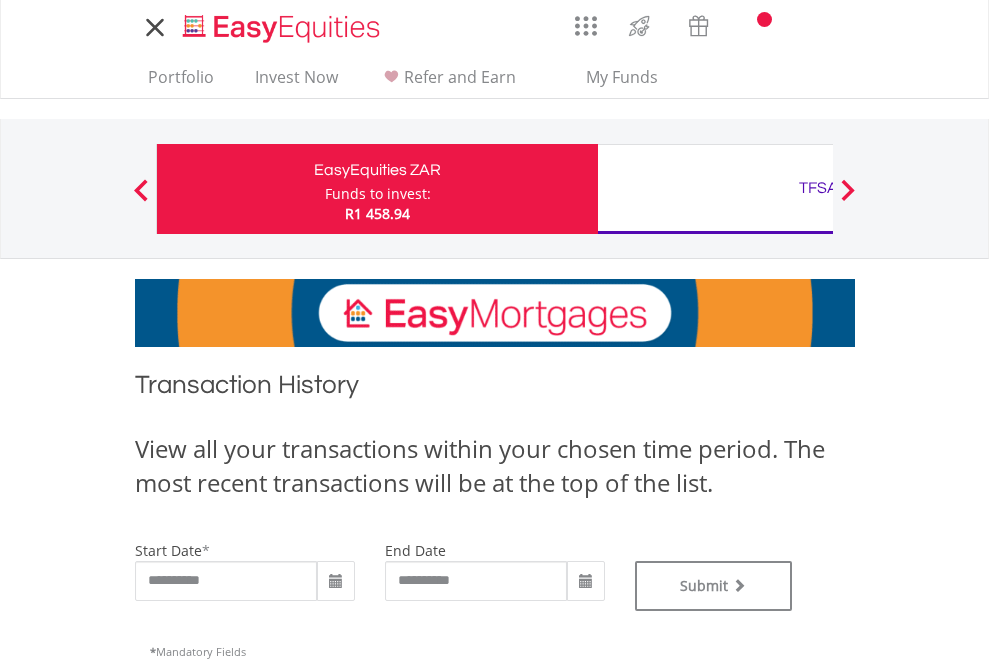 type on "**********" 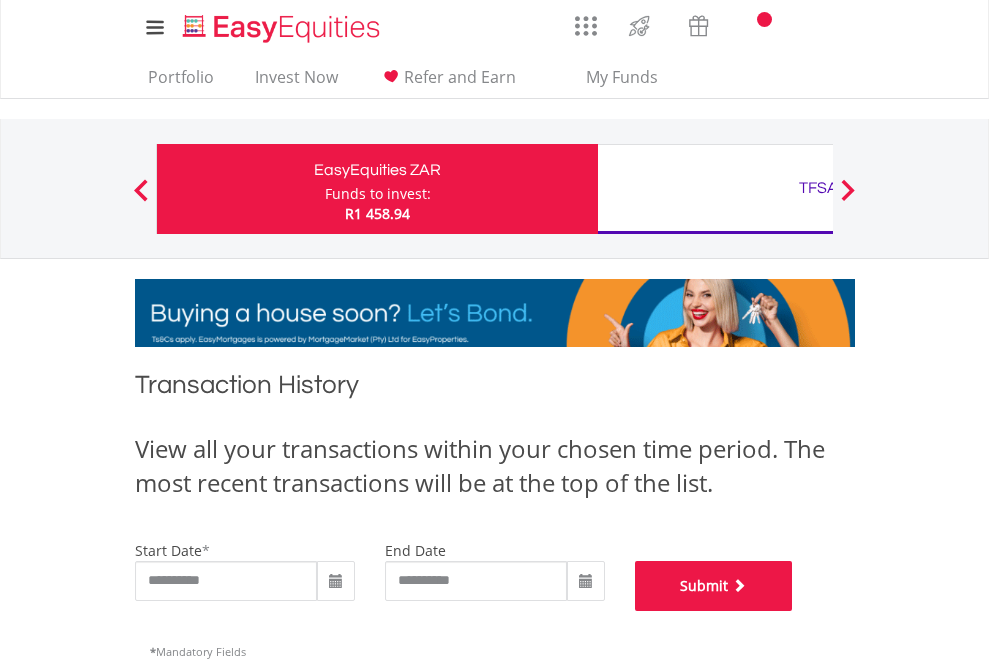 click on "Submit" at bounding box center [714, 586] 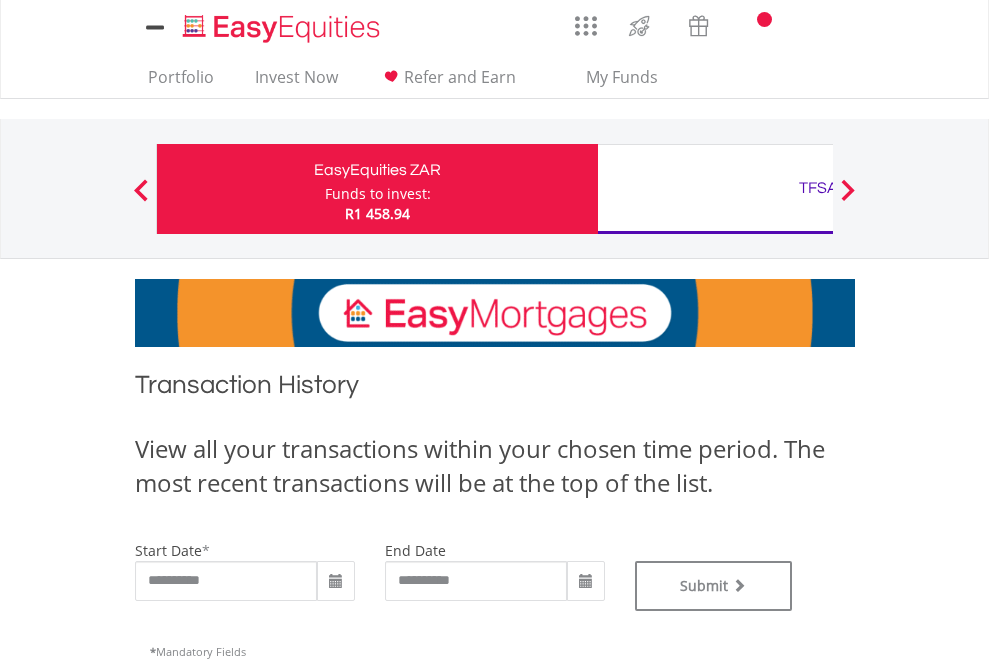 scroll, scrollTop: 0, scrollLeft: 0, axis: both 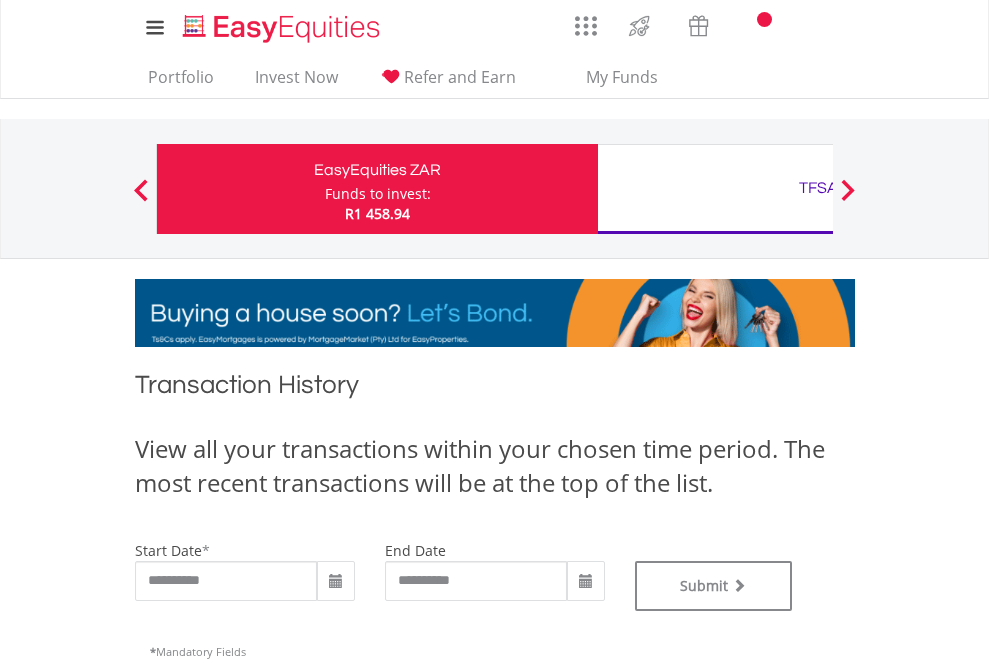 click on "TFSA" at bounding box center [818, 188] 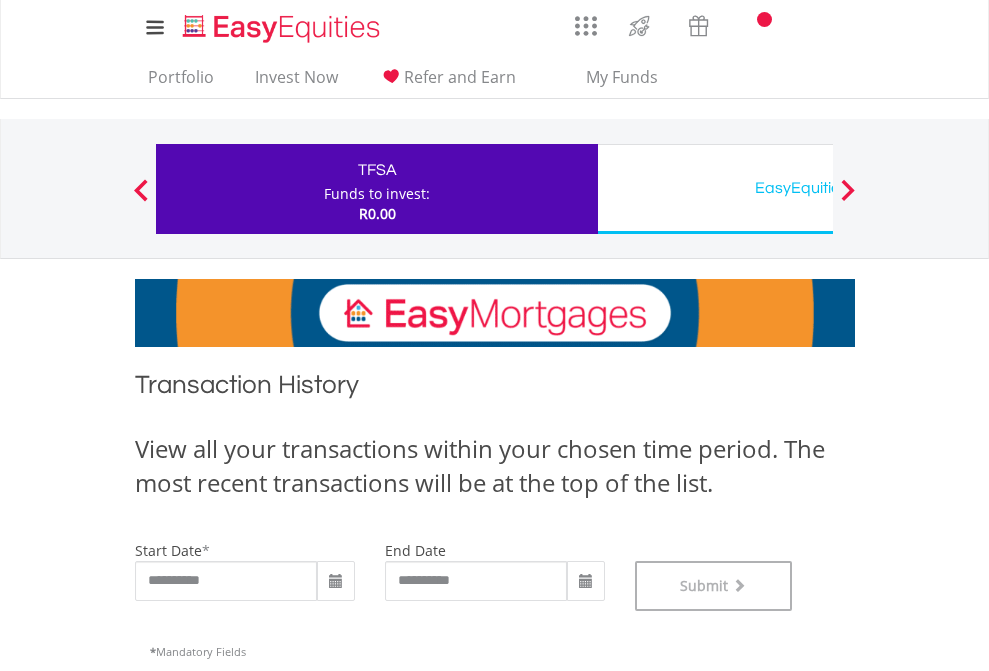 scroll, scrollTop: 811, scrollLeft: 0, axis: vertical 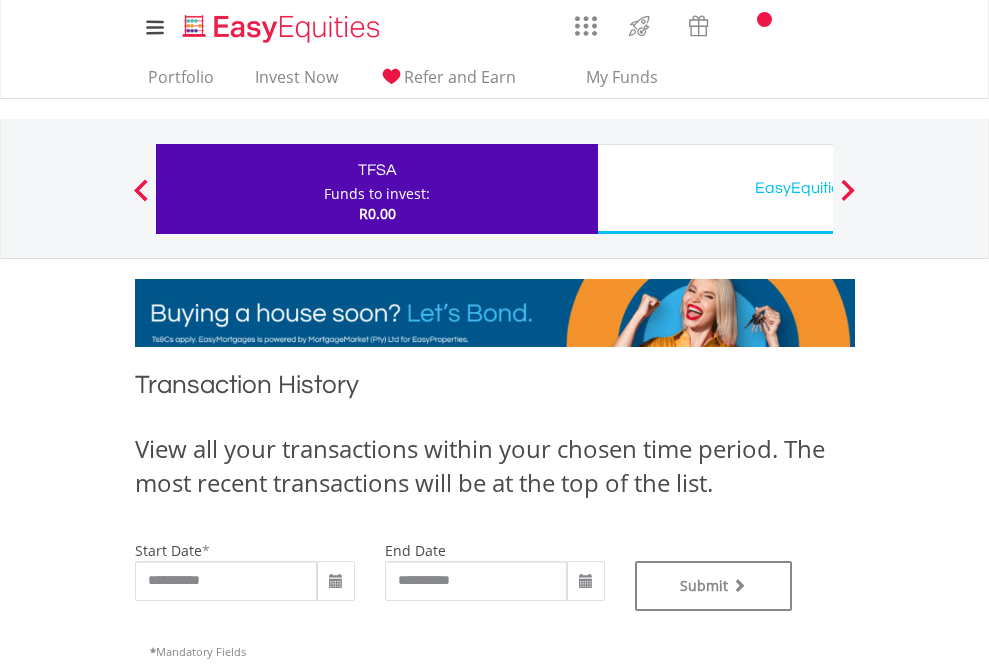 click on "EasyEquities USD" at bounding box center [818, 188] 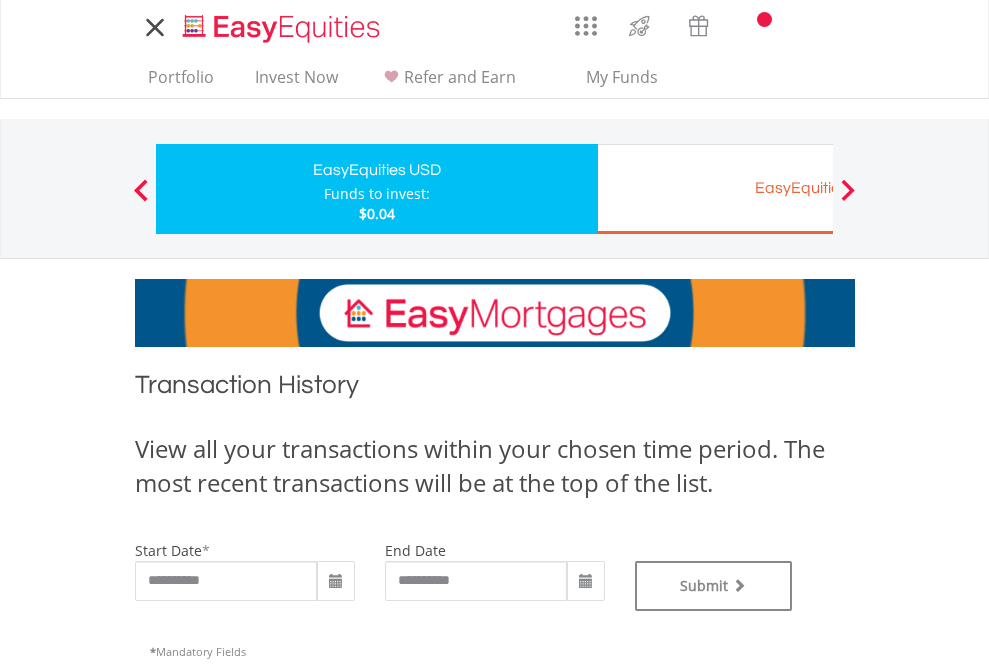 scroll, scrollTop: 0, scrollLeft: 0, axis: both 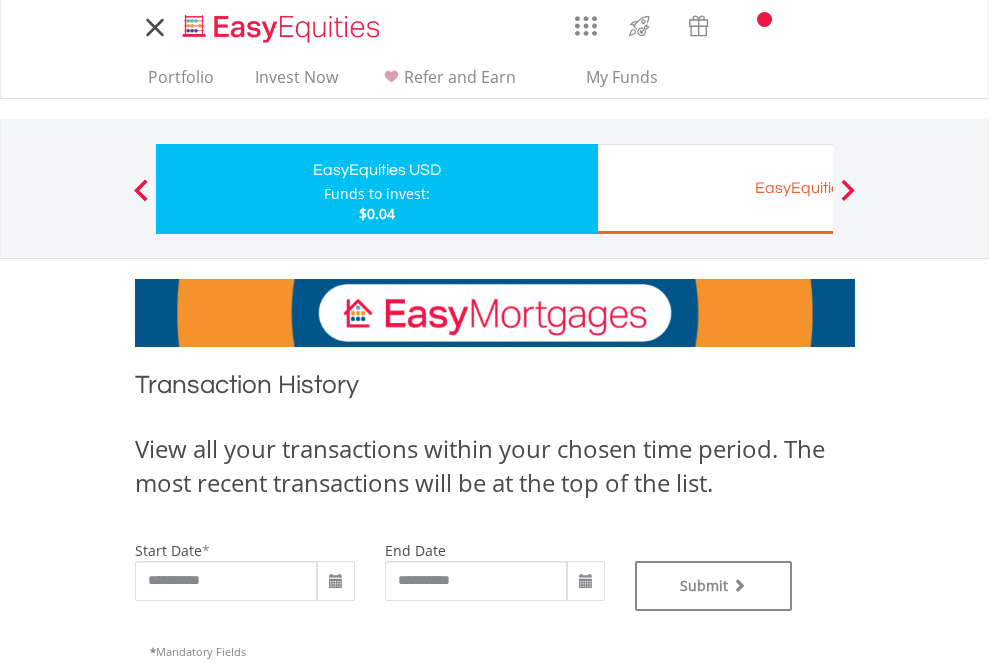 type on "**********" 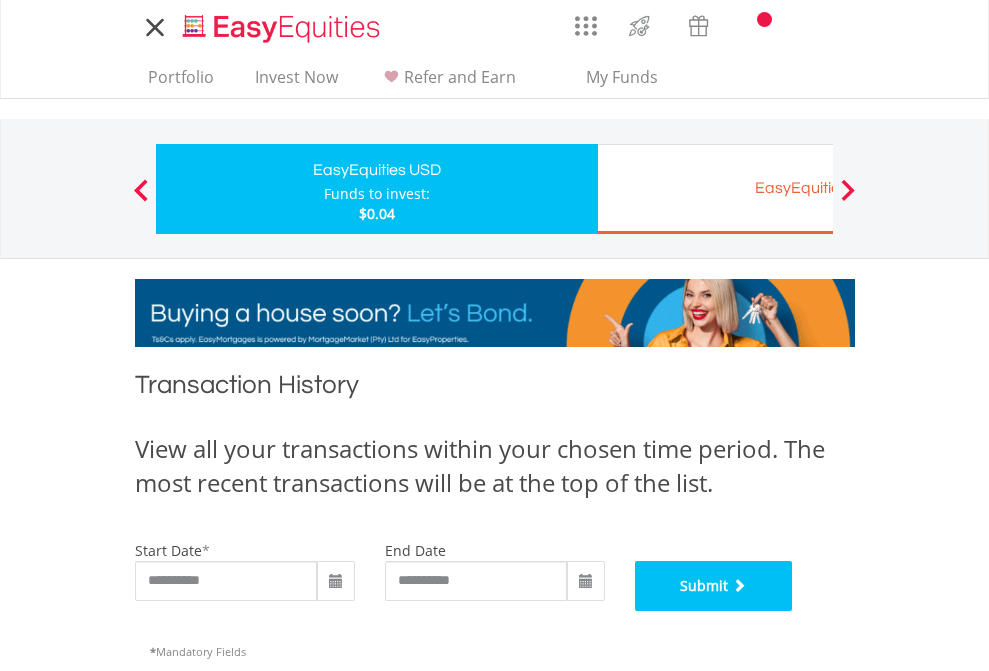 click on "Submit" at bounding box center (714, 586) 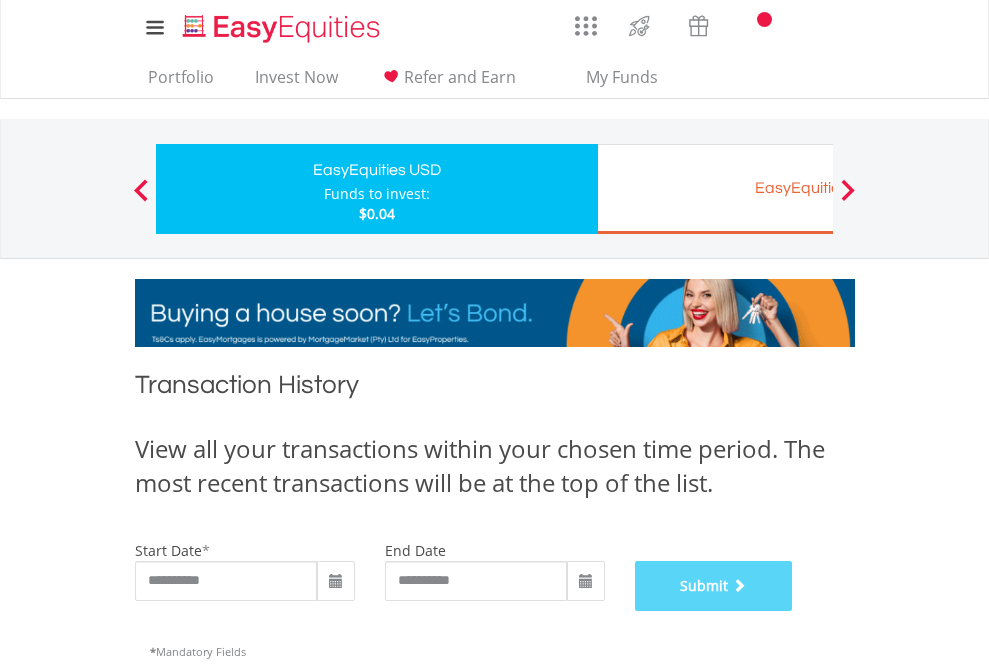 scroll, scrollTop: 811, scrollLeft: 0, axis: vertical 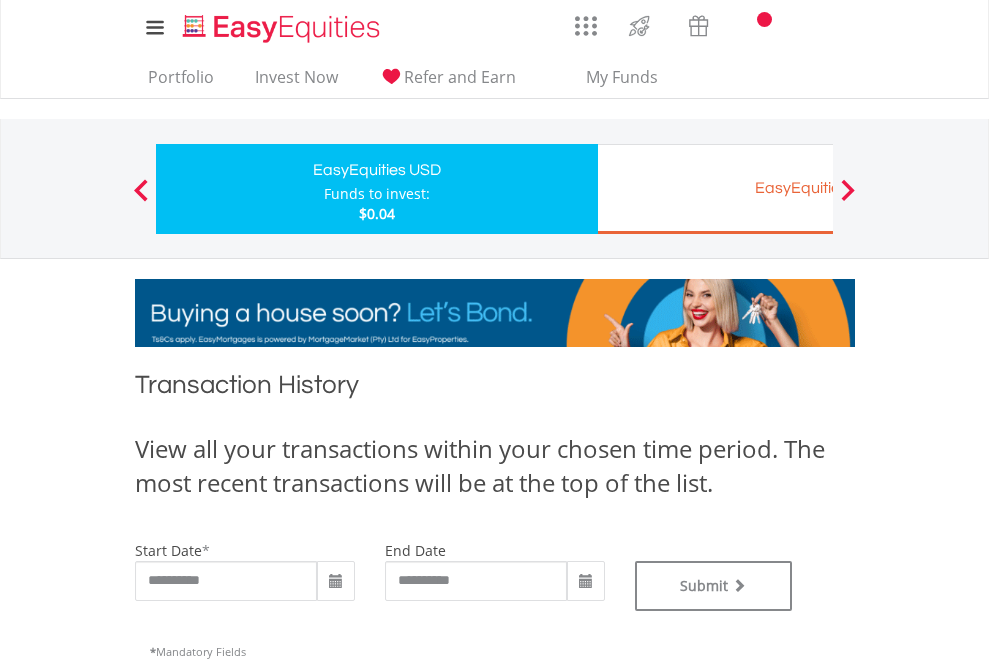 click on "EasyEquities EUR" at bounding box center (818, 188) 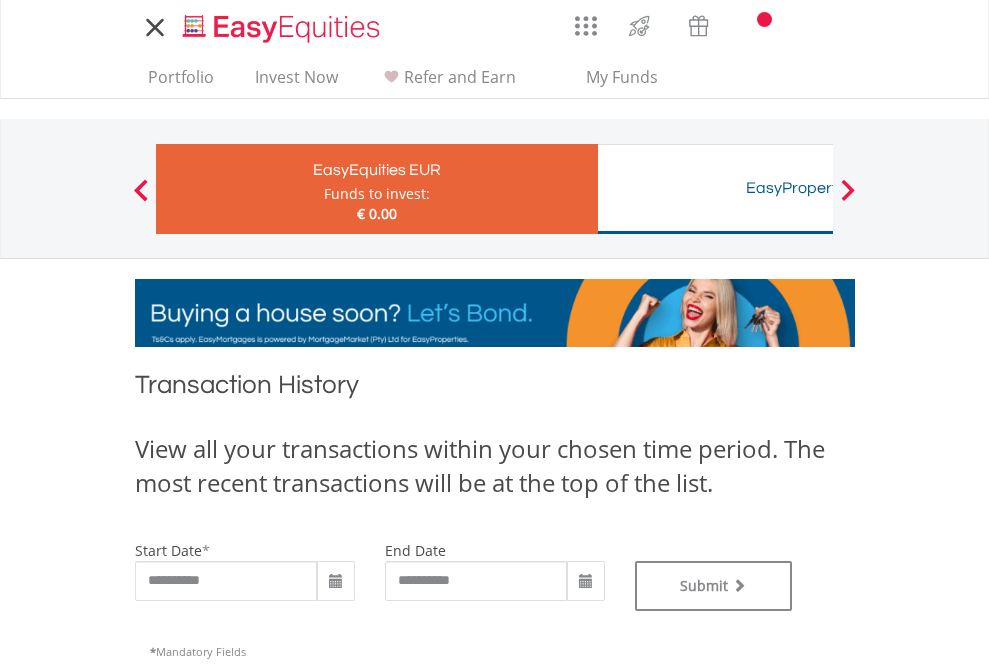 scroll, scrollTop: 0, scrollLeft: 0, axis: both 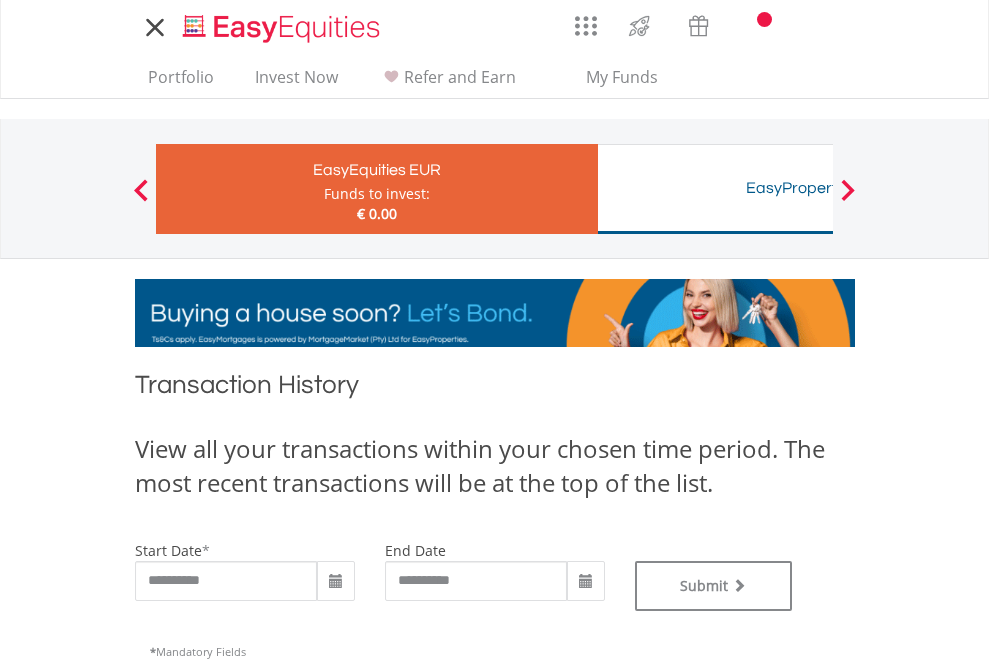 type on "**********" 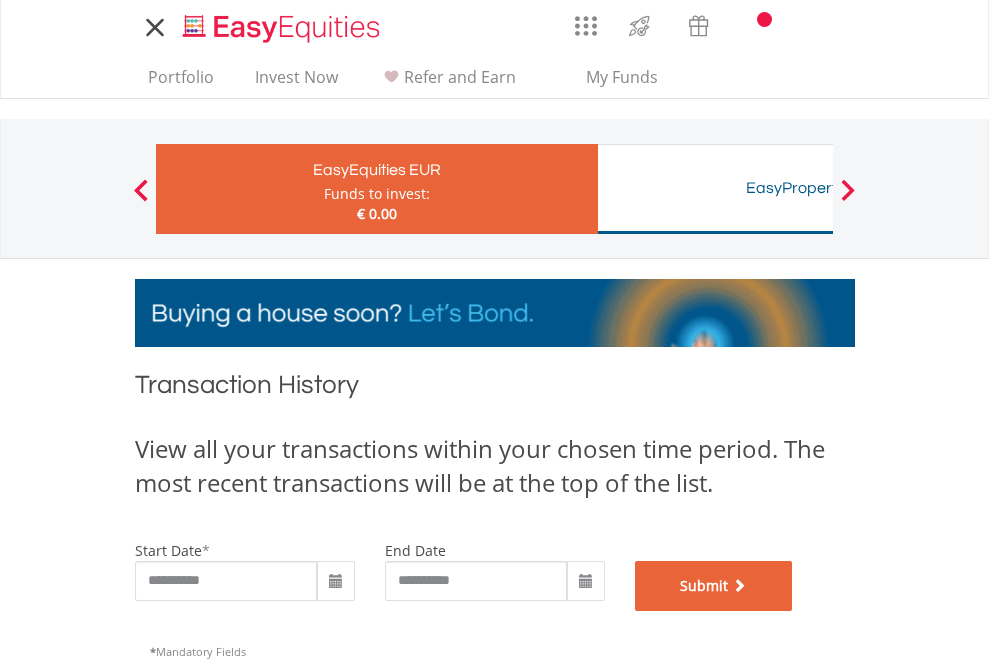 click on "Submit" at bounding box center [714, 586] 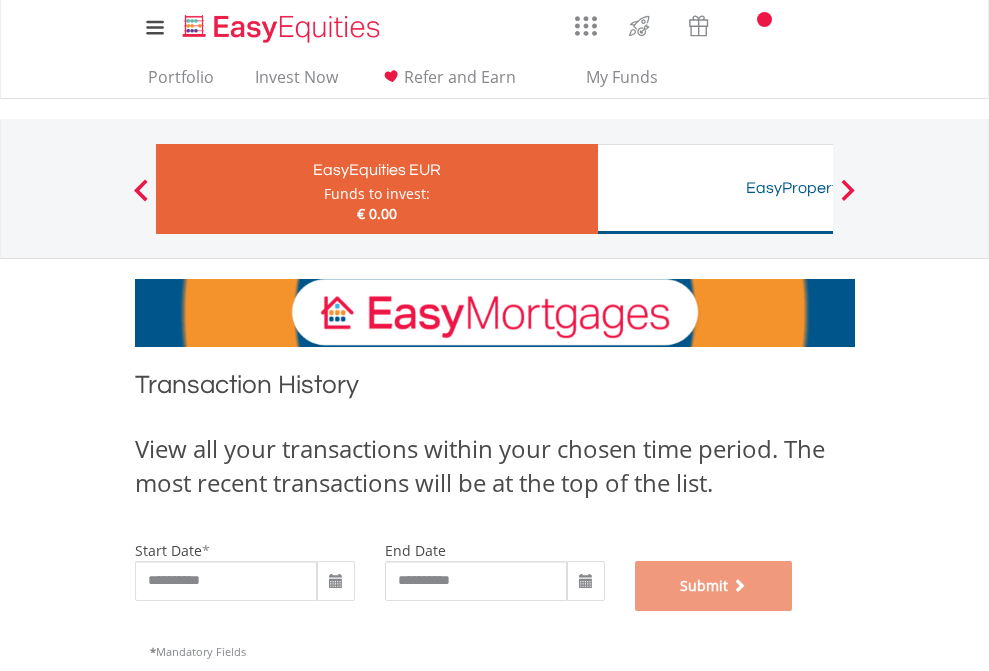 scroll, scrollTop: 811, scrollLeft: 0, axis: vertical 